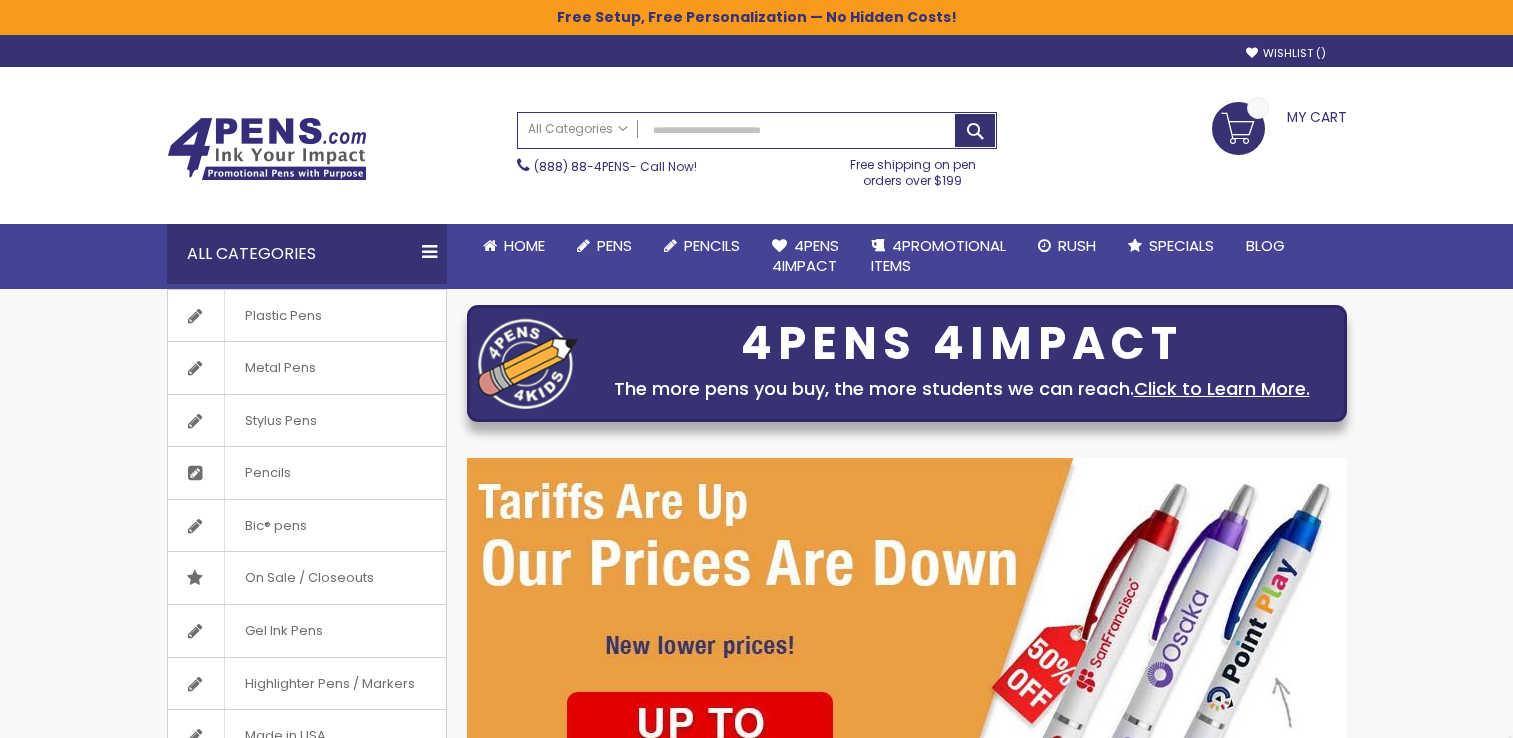 scroll, scrollTop: 0, scrollLeft: 0, axis: both 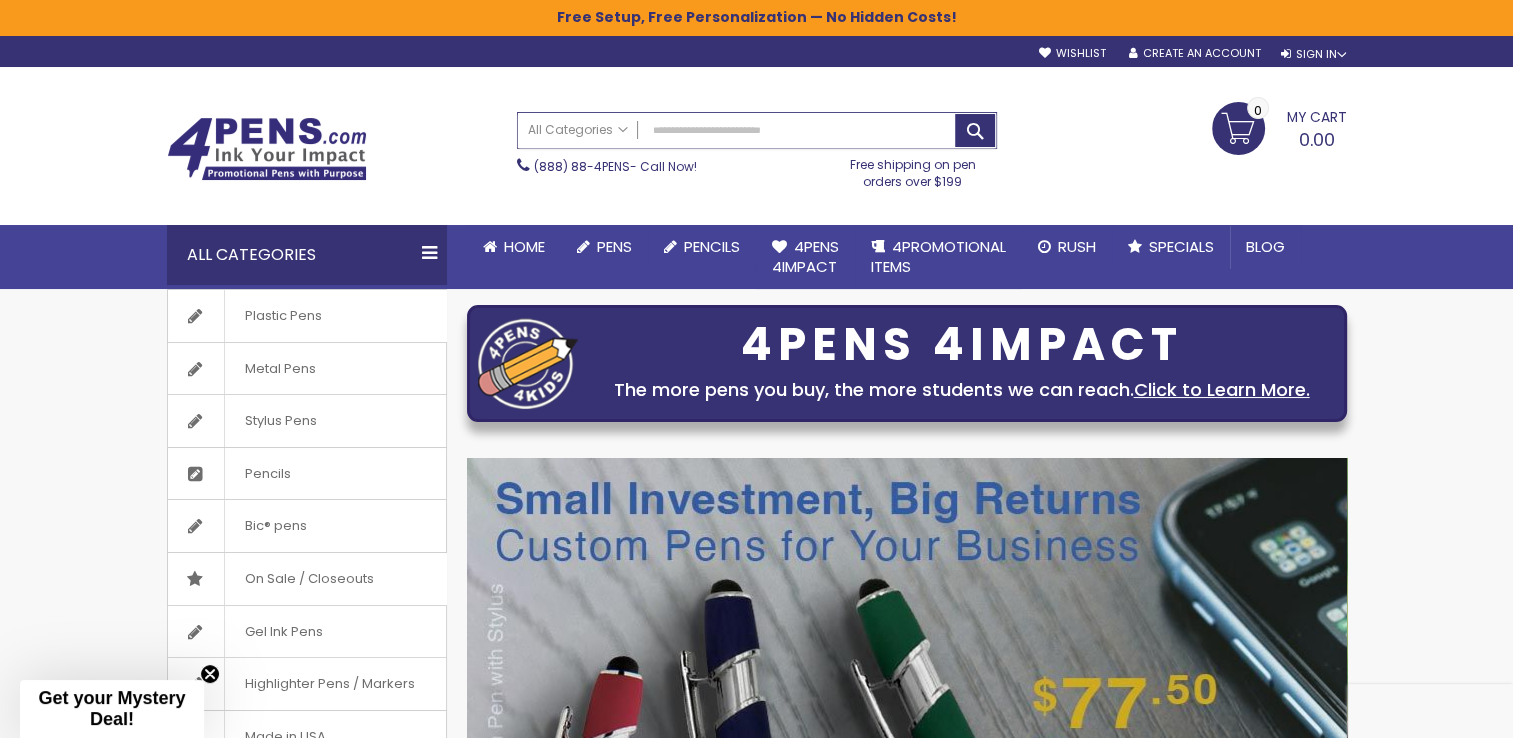 click on "Search" at bounding box center [757, 130] 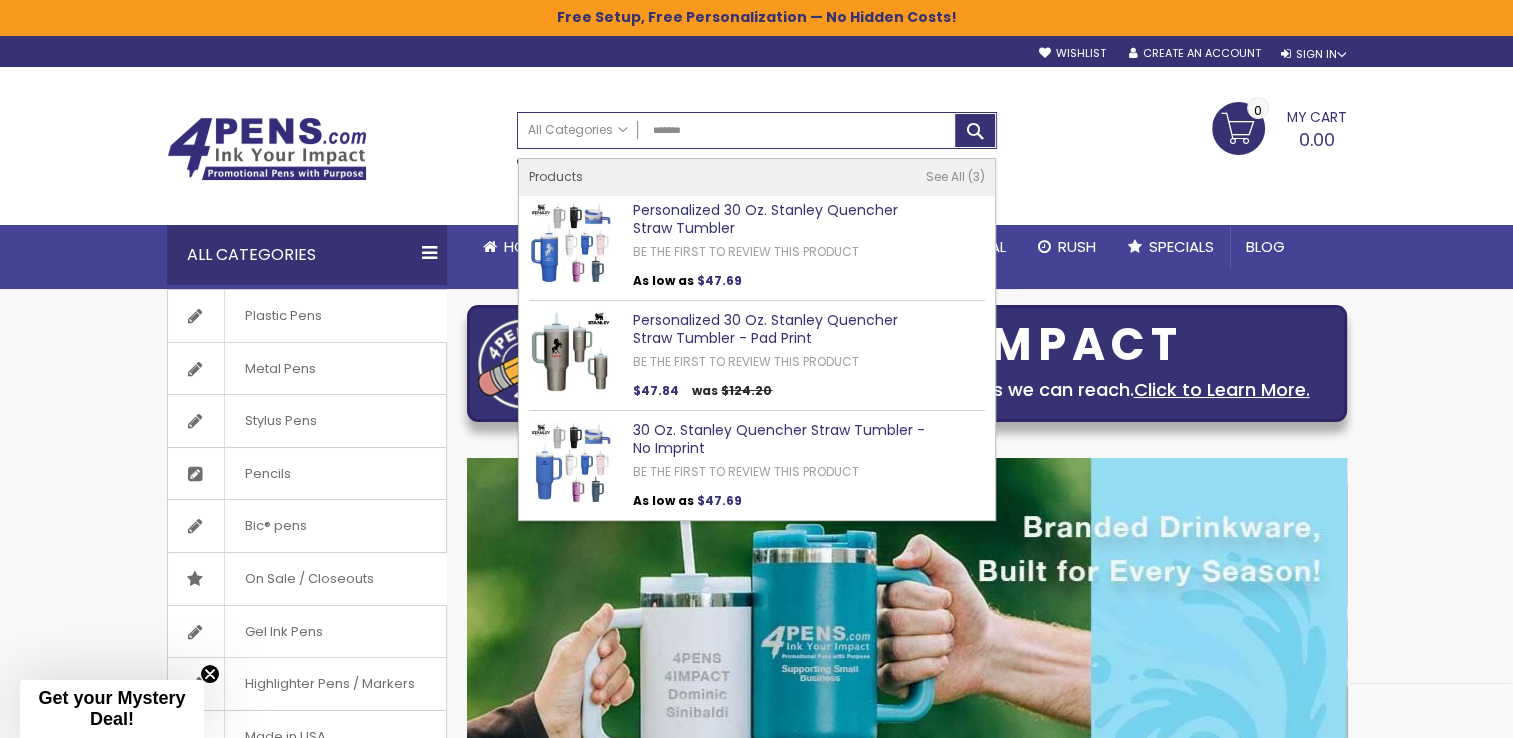 click on "Personalized 30 Oz. Stanley Quencher Straw Tumbler" at bounding box center [765, 219] 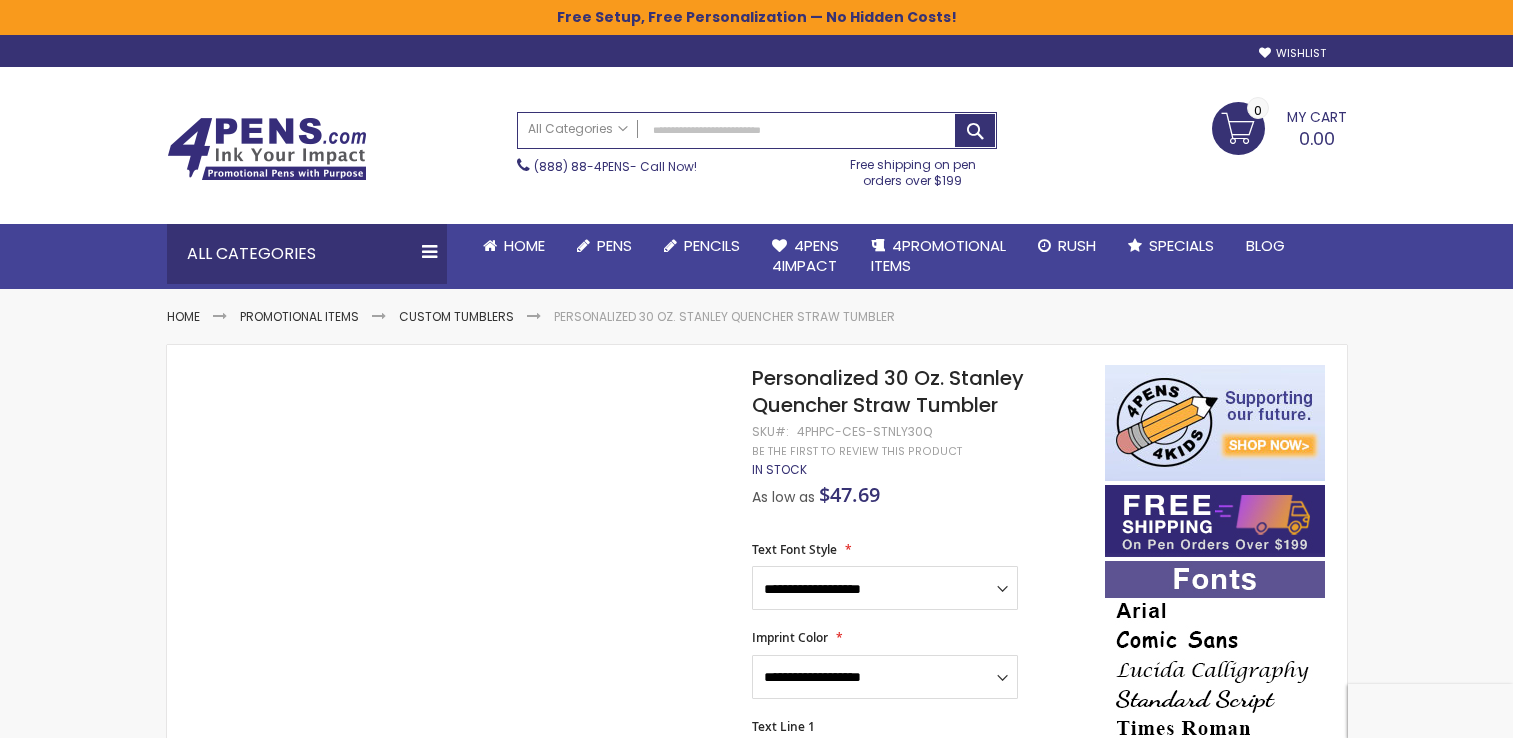 scroll, scrollTop: 0, scrollLeft: 0, axis: both 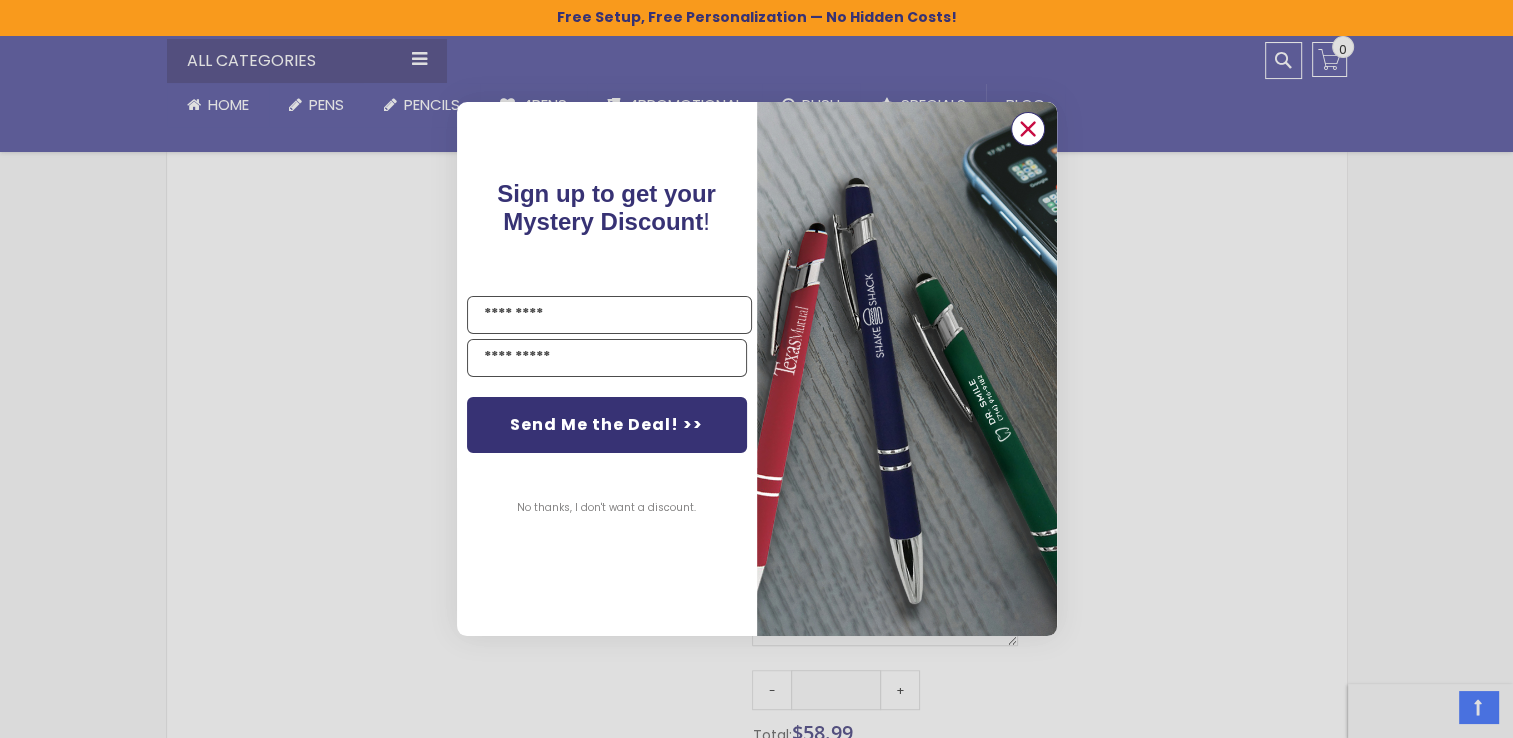 click 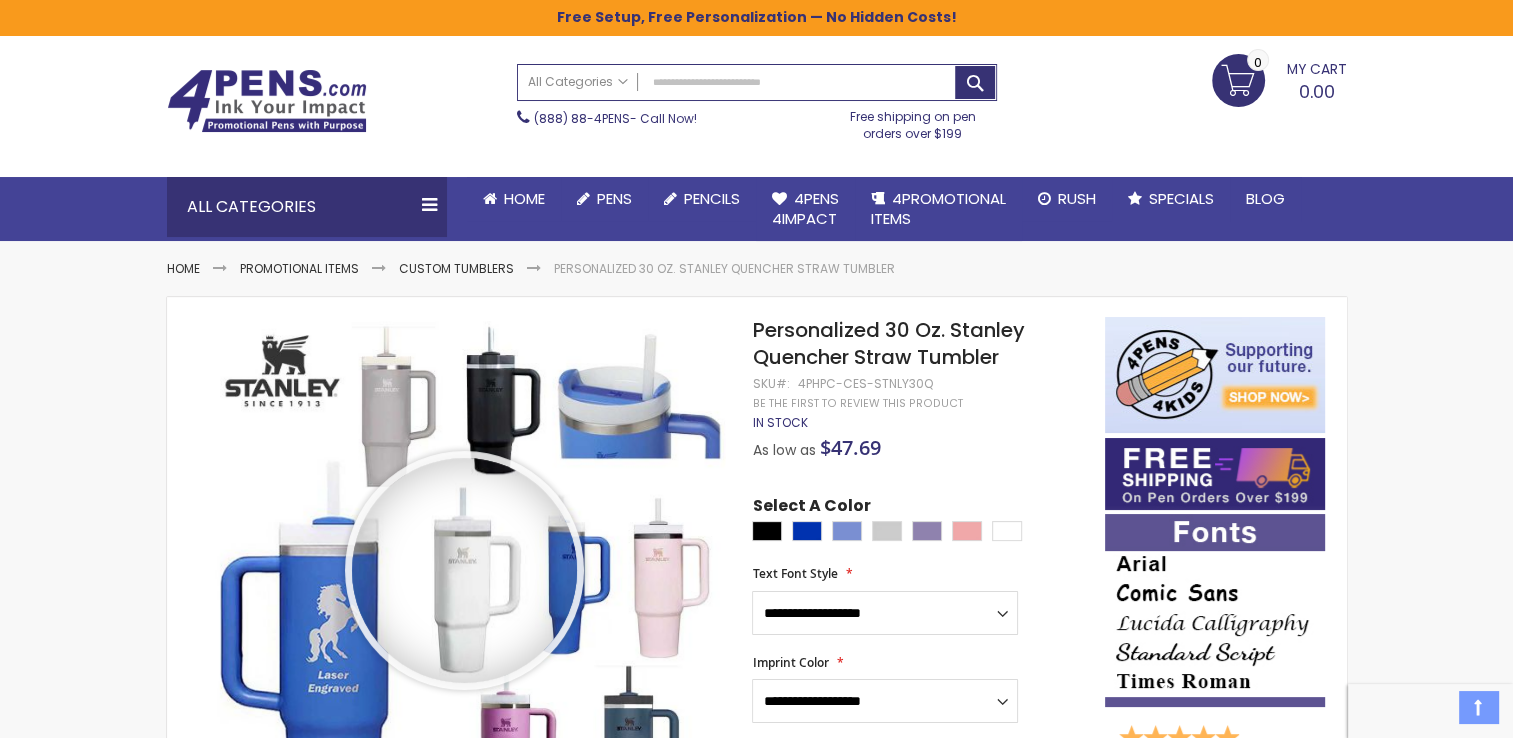 scroll, scrollTop: 0, scrollLeft: 0, axis: both 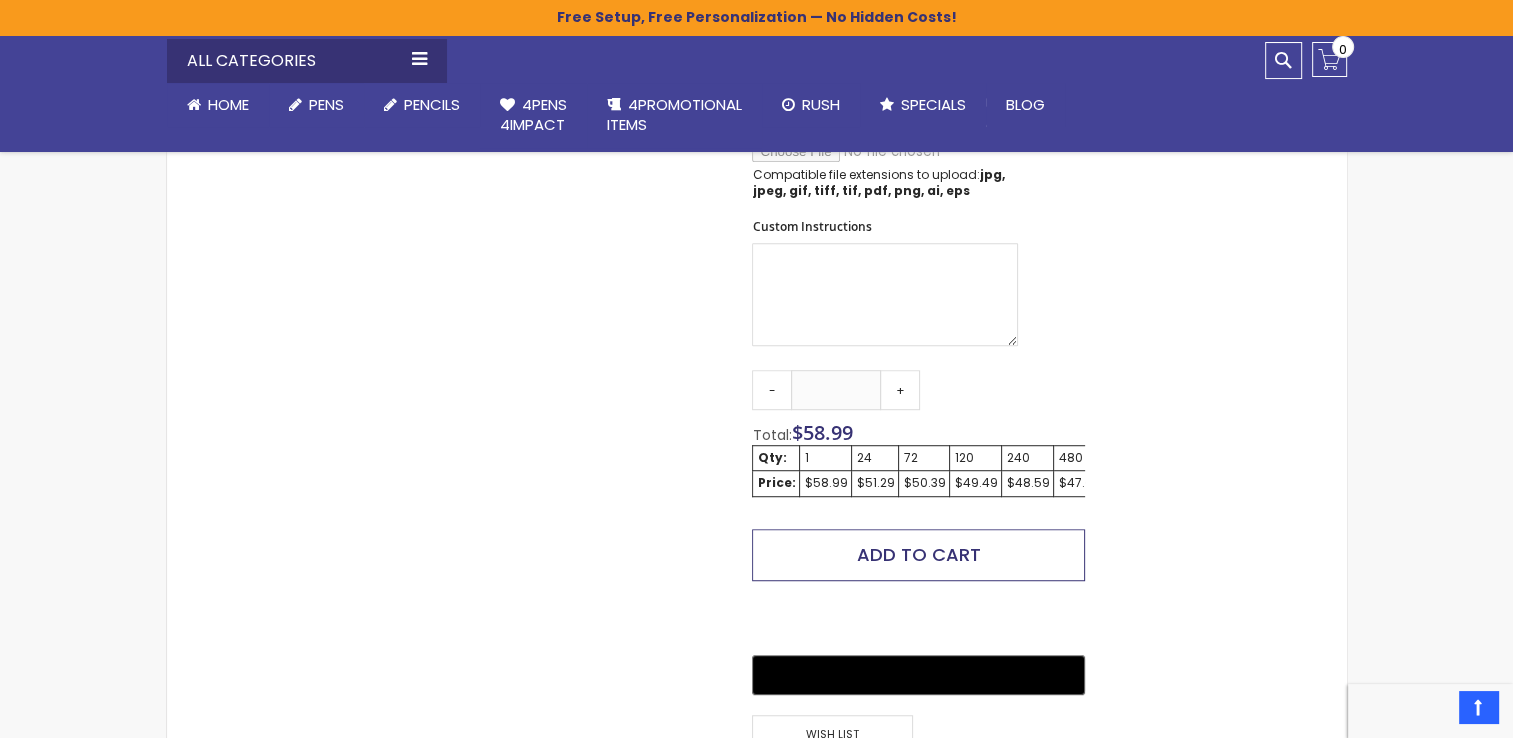 click on "Add to Cart" at bounding box center (919, 554) 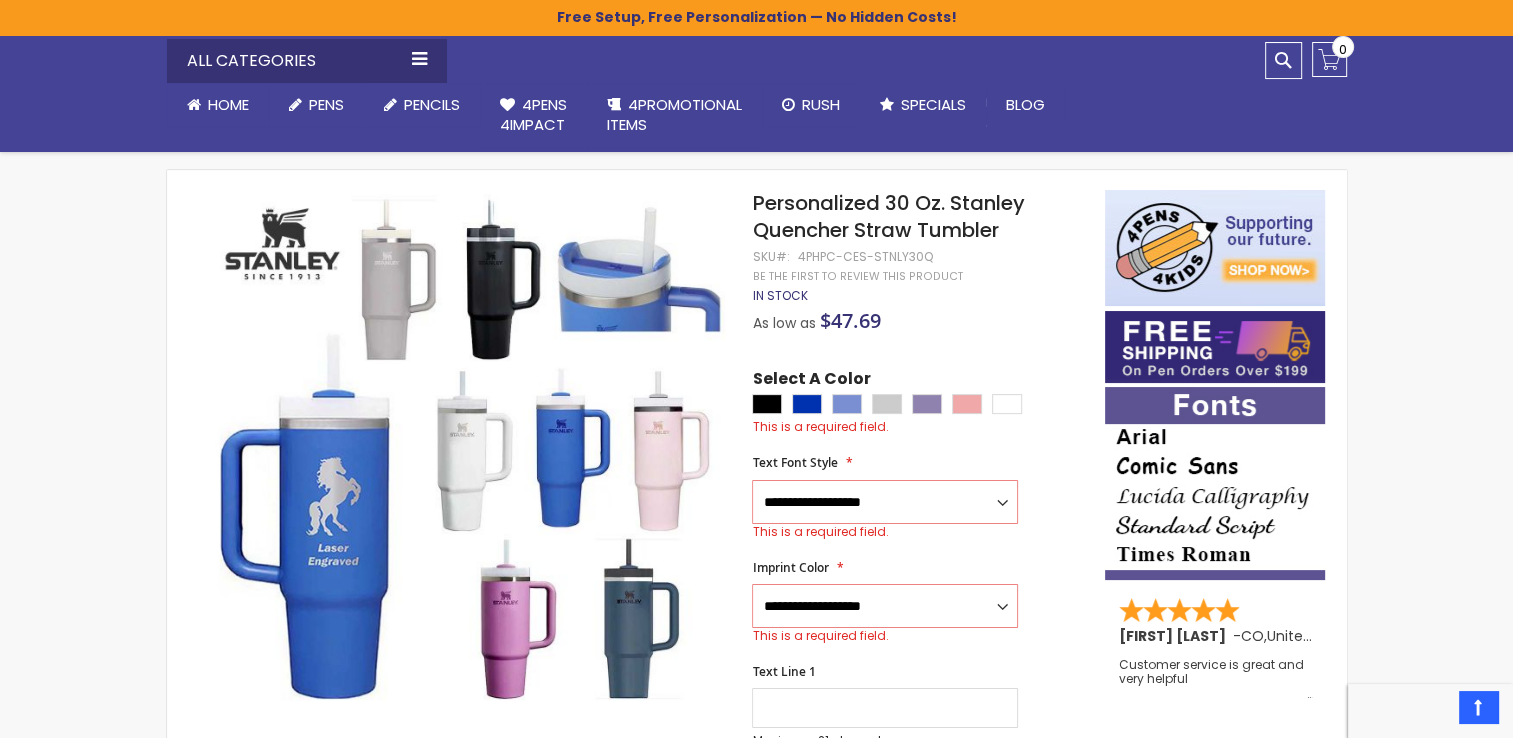 scroll, scrollTop: 173, scrollLeft: 0, axis: vertical 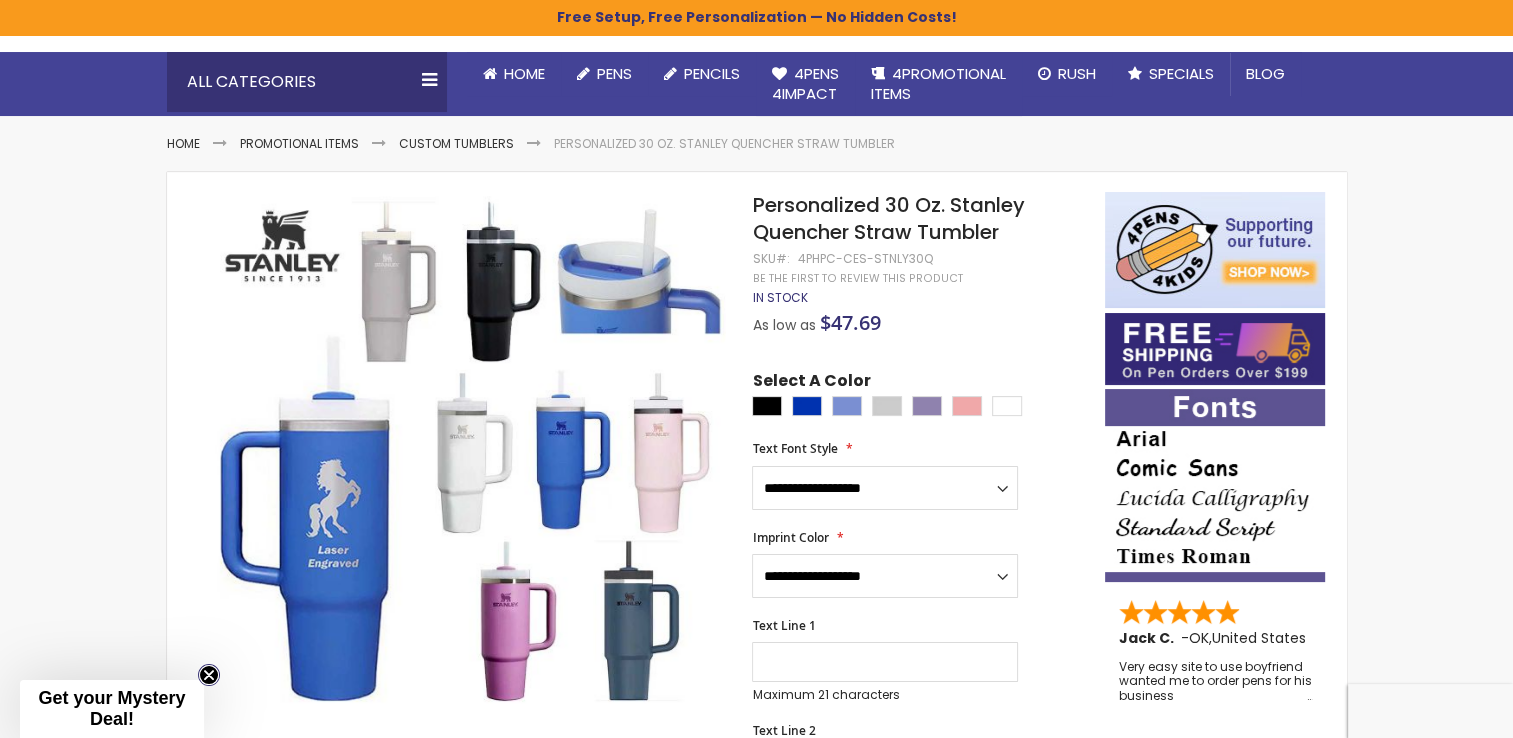 click 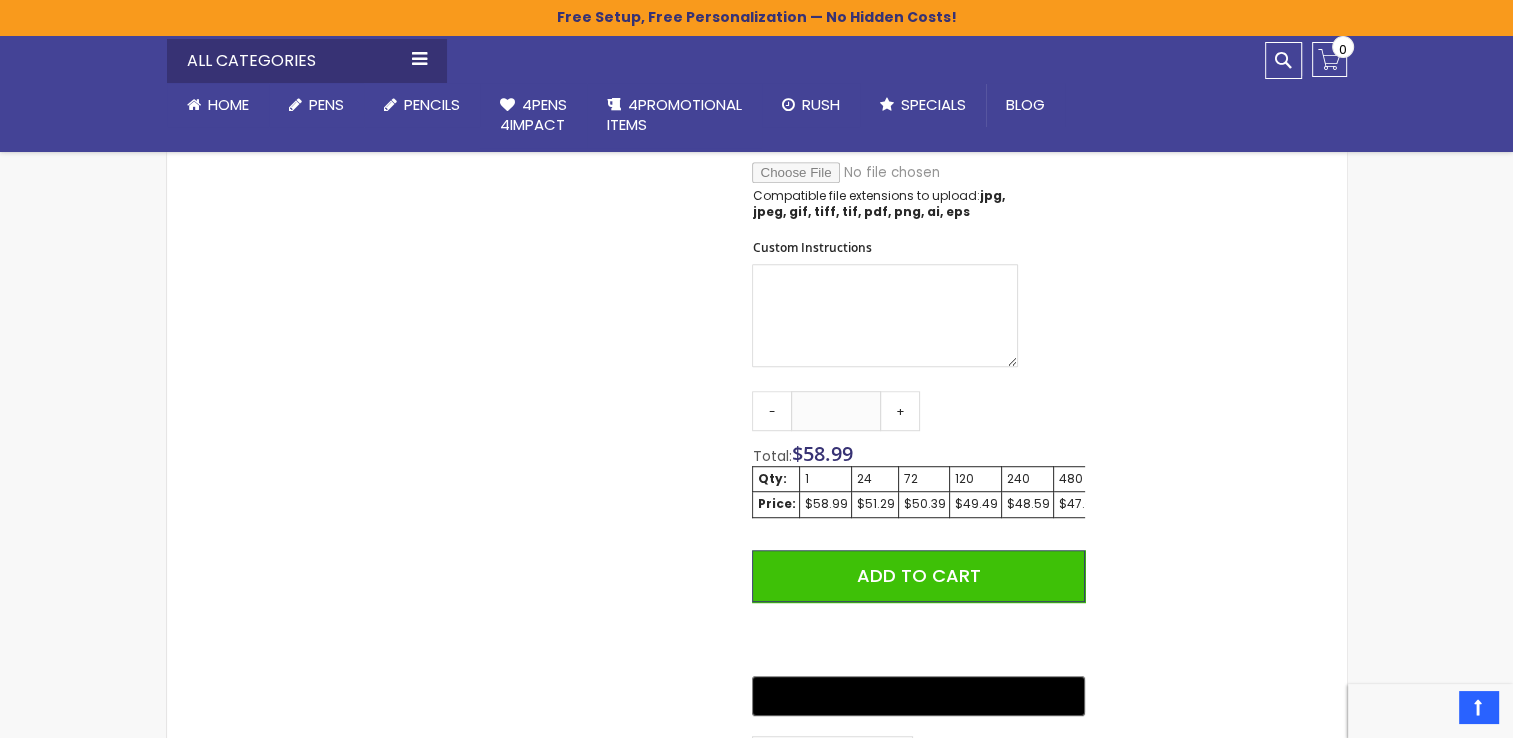 scroll, scrollTop: 1273, scrollLeft: 0, axis: vertical 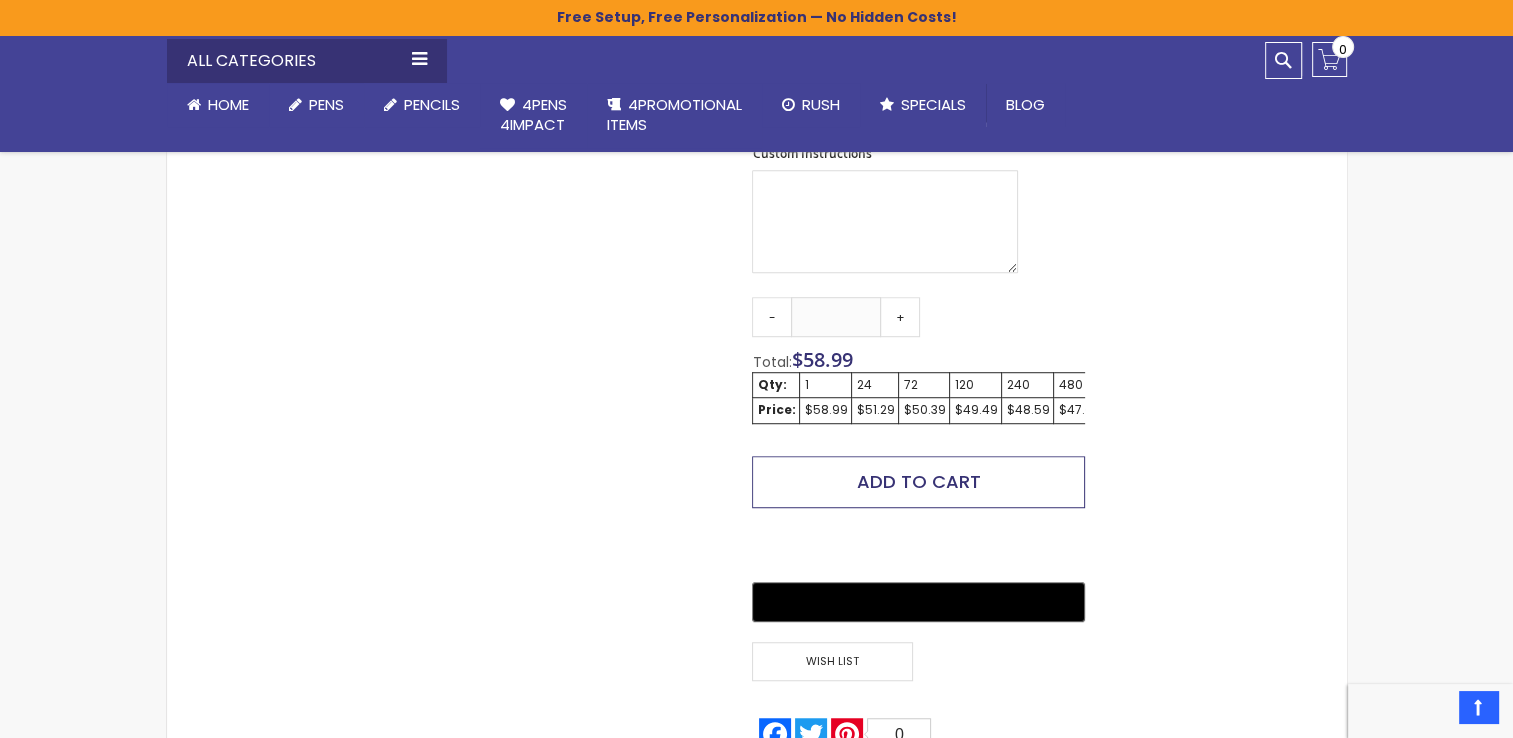 click on "Add to Cart" at bounding box center [919, 481] 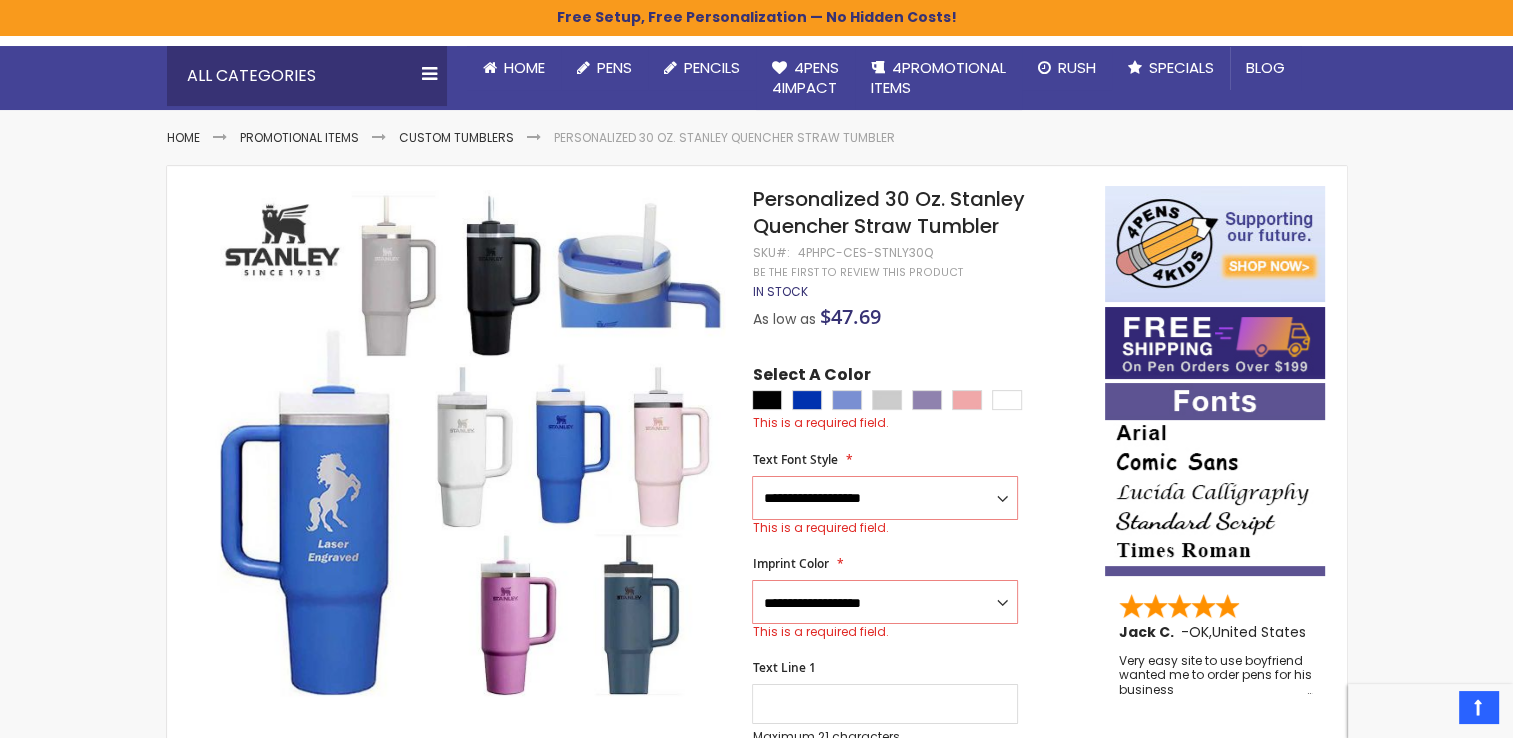 scroll, scrollTop: 173, scrollLeft: 0, axis: vertical 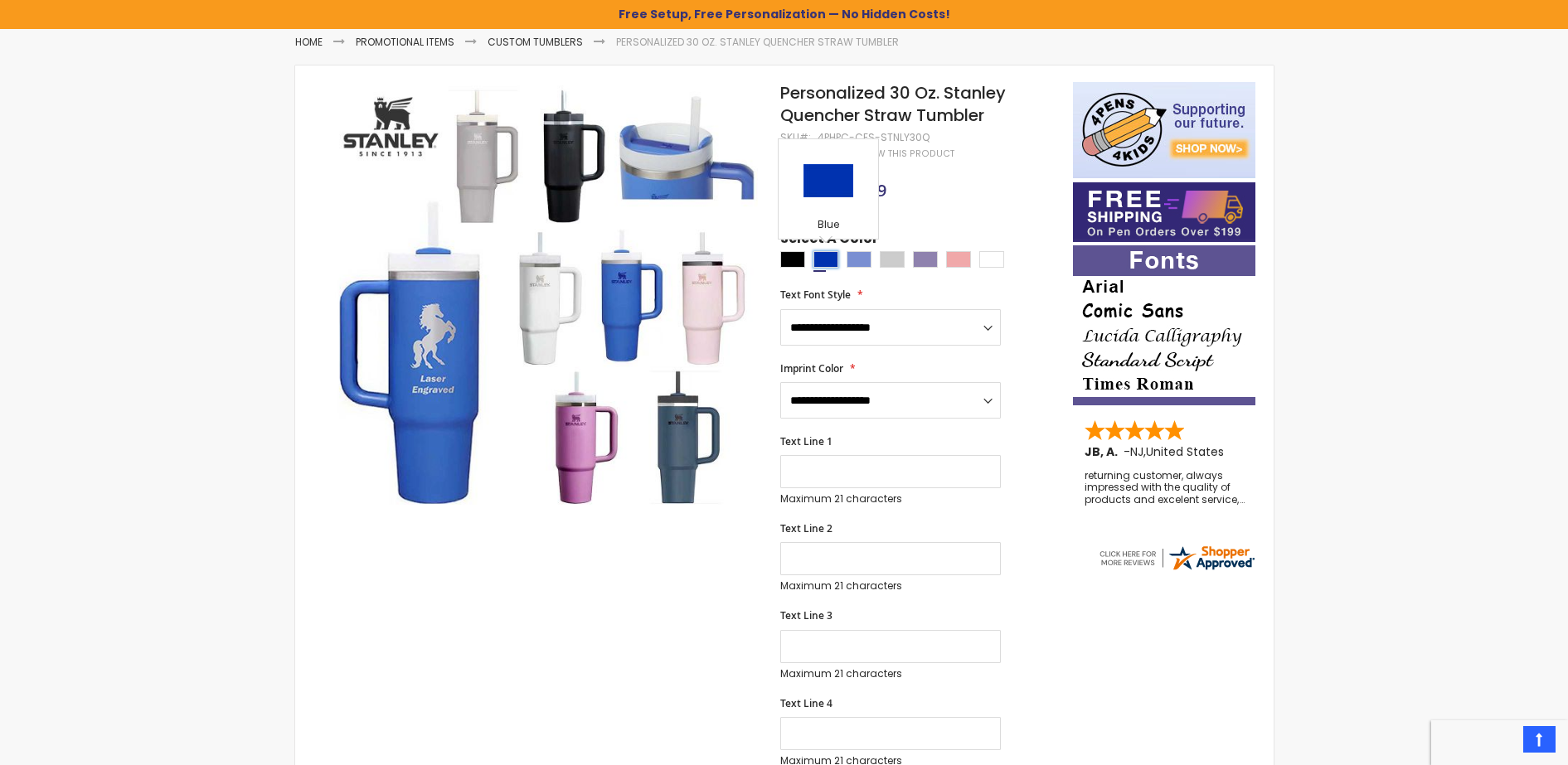 click at bounding box center (826, 259) 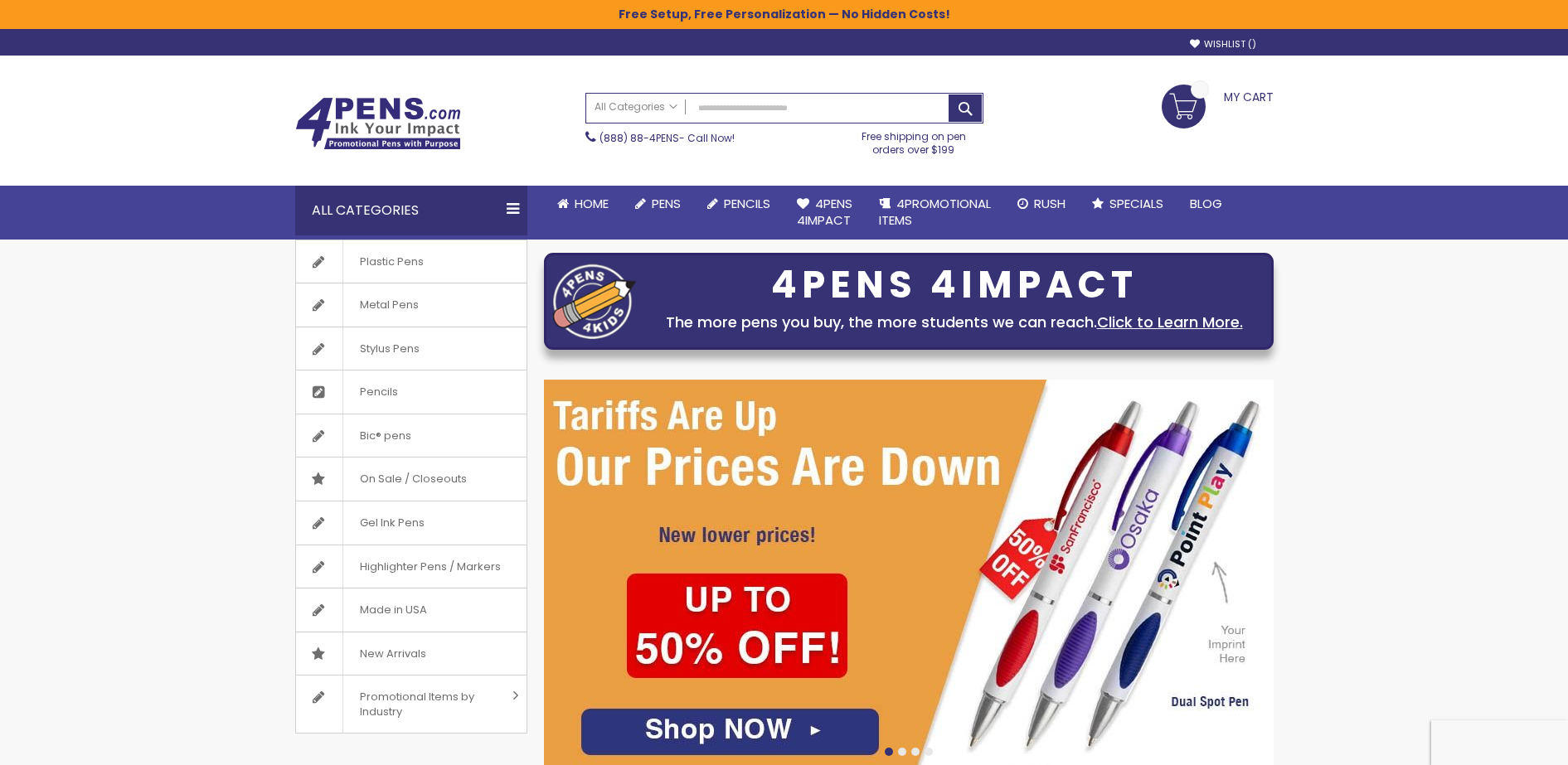scroll, scrollTop: 0, scrollLeft: 0, axis: both 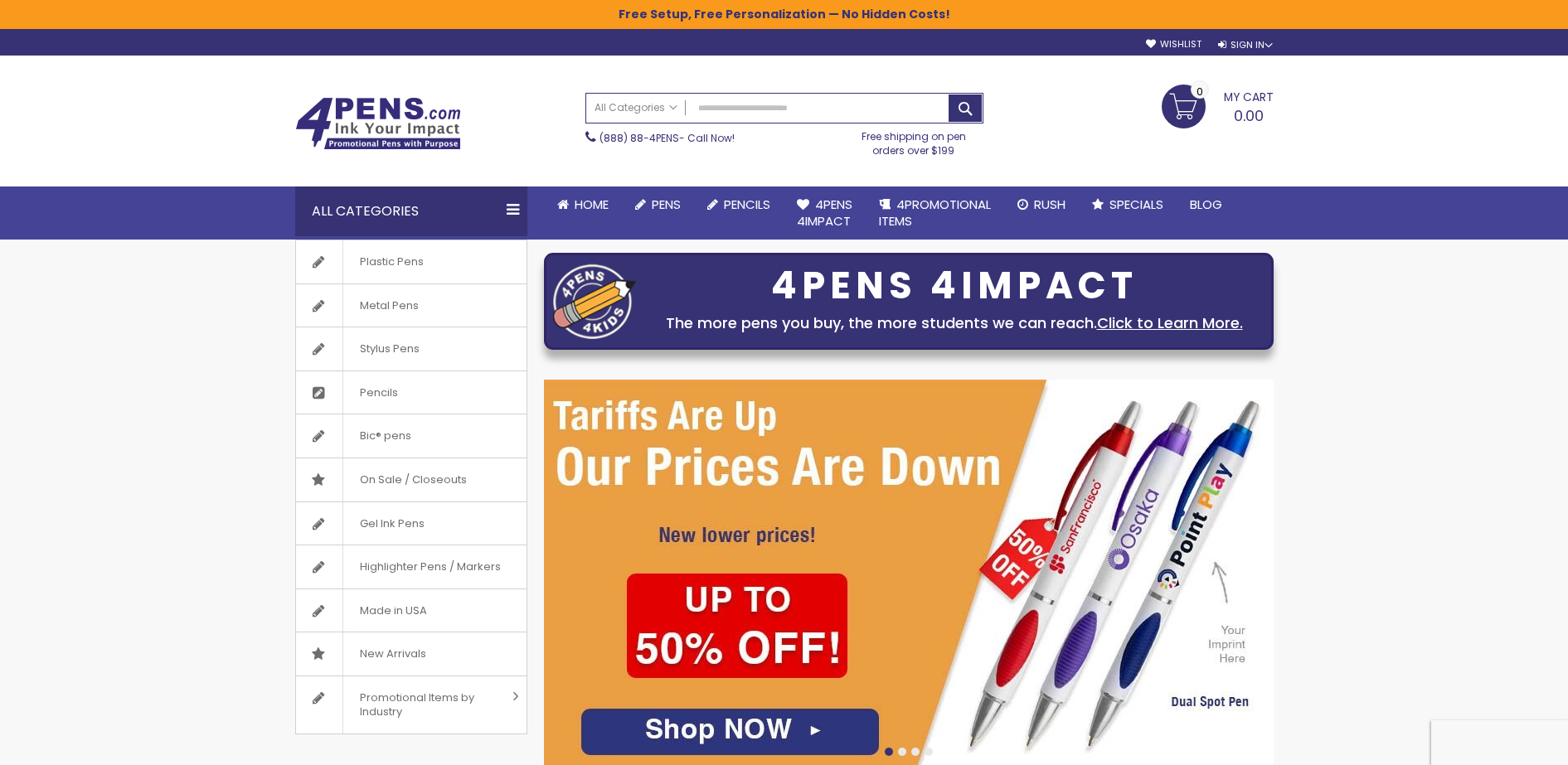 click on "Search
All Categories
All Categories
Pens Plastic Pens Metal Pens Grip Pens Laser Engraved Pens LaserMax® Pens Retractable Pens Wedding Pens BIC® Pens Gel Pens Value Pens Stylus Pens Light Up Pens Stick Pens Mirror Etched Twist Pen Rollerball Antimicrobial Pens Low Minimum Pens Blue ink Pens Pen Gift Sets Hybrid ink Pens Full Color Logo Pens Eco Friendly Pens Novelty Pens USA Pens Multi Color Pens Executive Pens Scented Pens Garland Pens Highlighters New Pens Bestseller Pens Church Pens and Religious Gifts Pencils Carpenter Pencils Mechanical Pencils Custom Golf Pencils Standard #2 Pencils hp-featured Realtor Pens - Promotional Products Promotional Items Custom Mugs Valentine's Day Promotional Gifts Custom Keychains Custom Koozies - Can Coolers Custom Sticky Notes Custom Umbrellas Custom Notebooks Custom Tote Bags  Custom Tumblers Custom Backpacks Custom Coolers Golf" at bounding box center [784, 124] 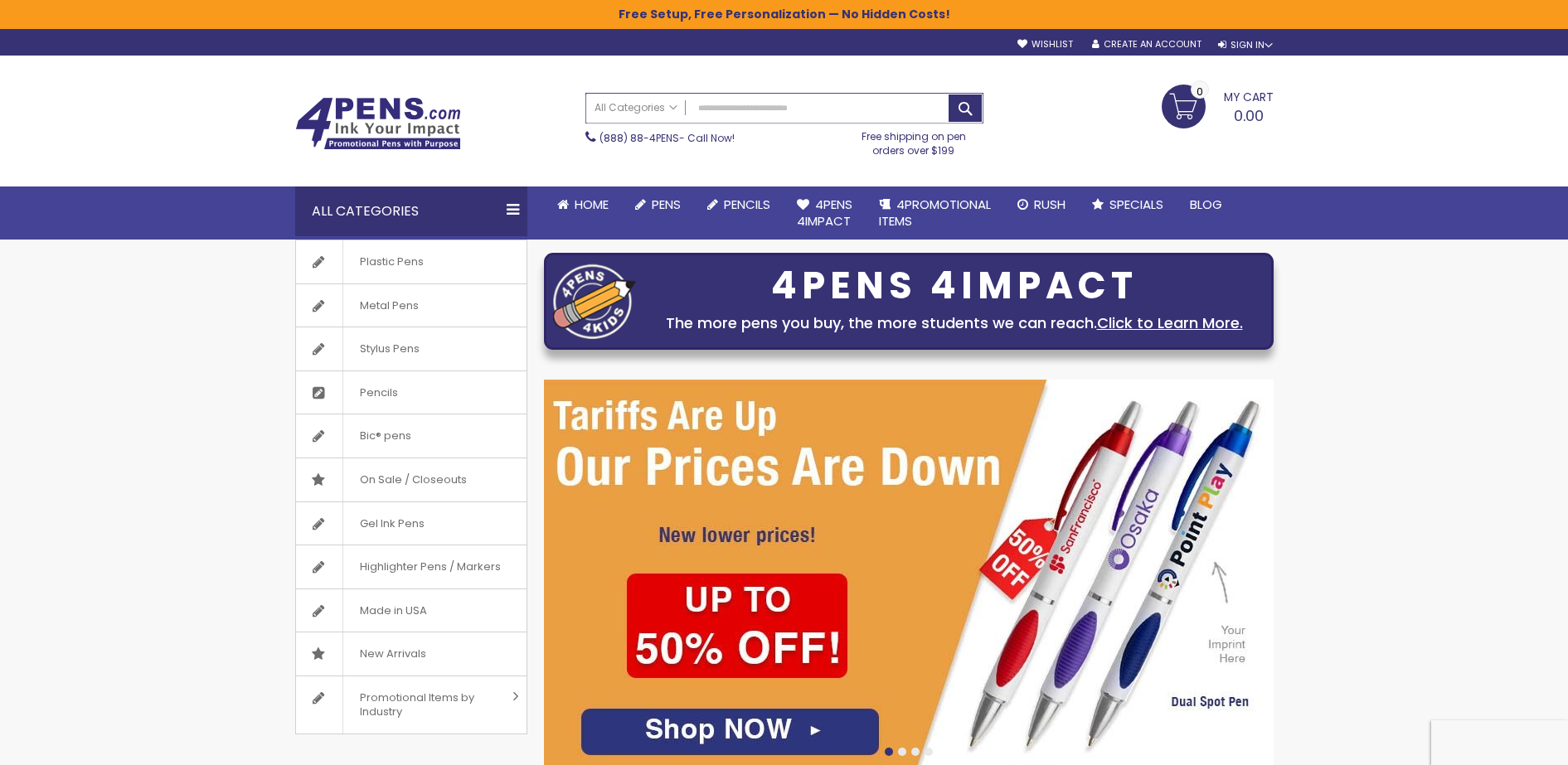 click on "Search" at bounding box center [784, 108] 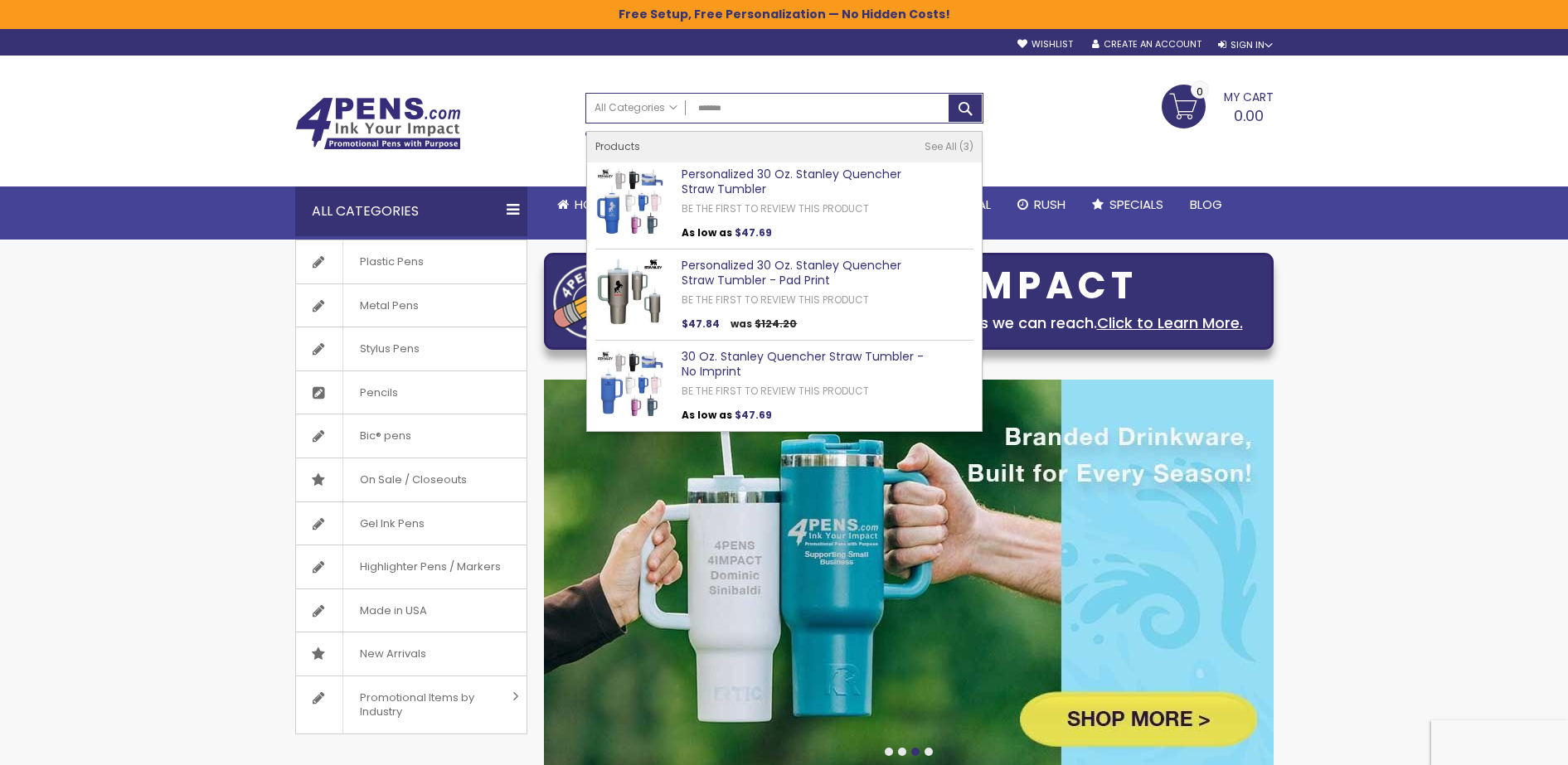 click on "Personalized 30 Oz. Stanley Quencher Straw Tumbler - Pad Print" at bounding box center [791, 273] 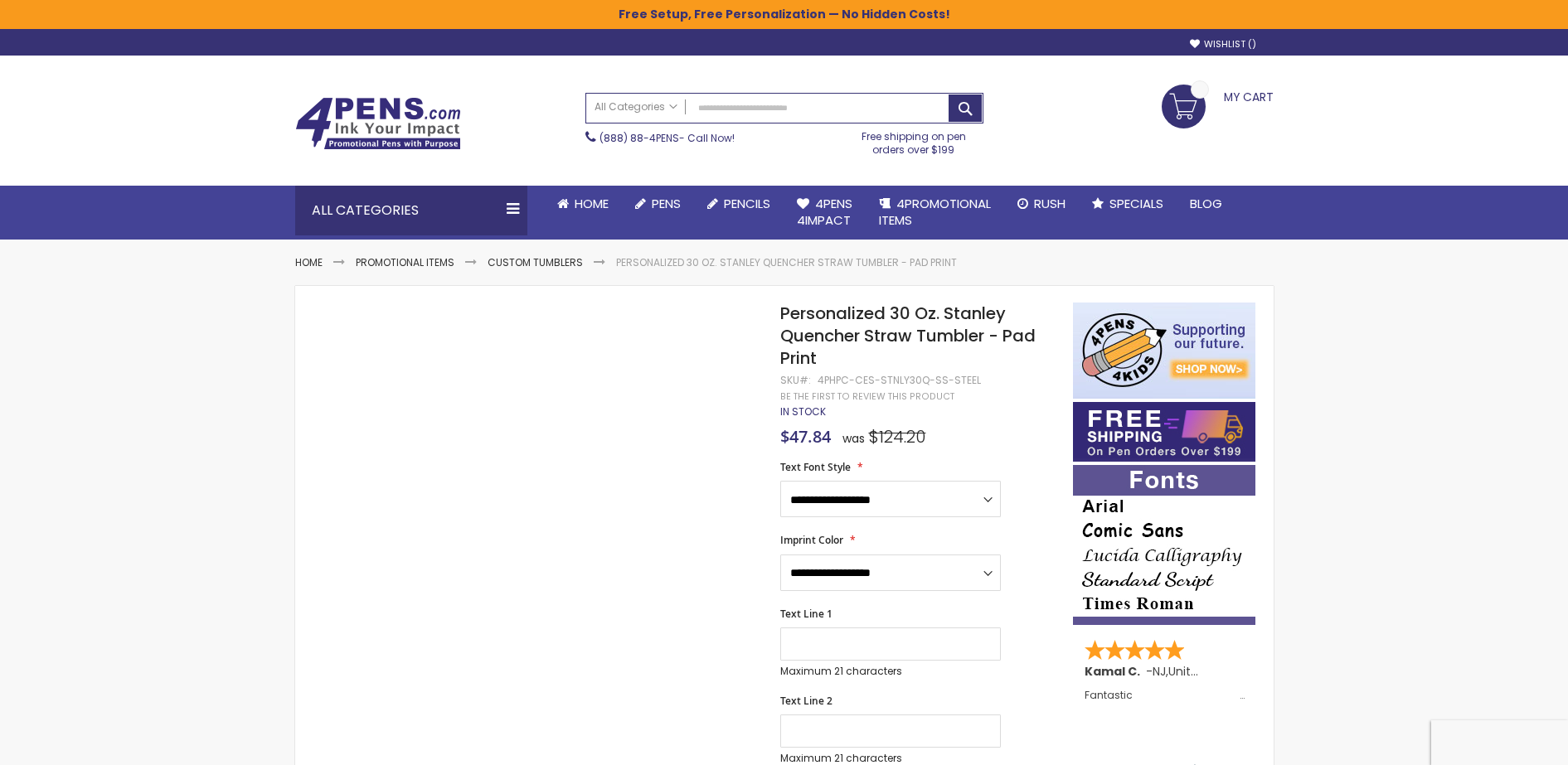 scroll, scrollTop: 0, scrollLeft: 0, axis: both 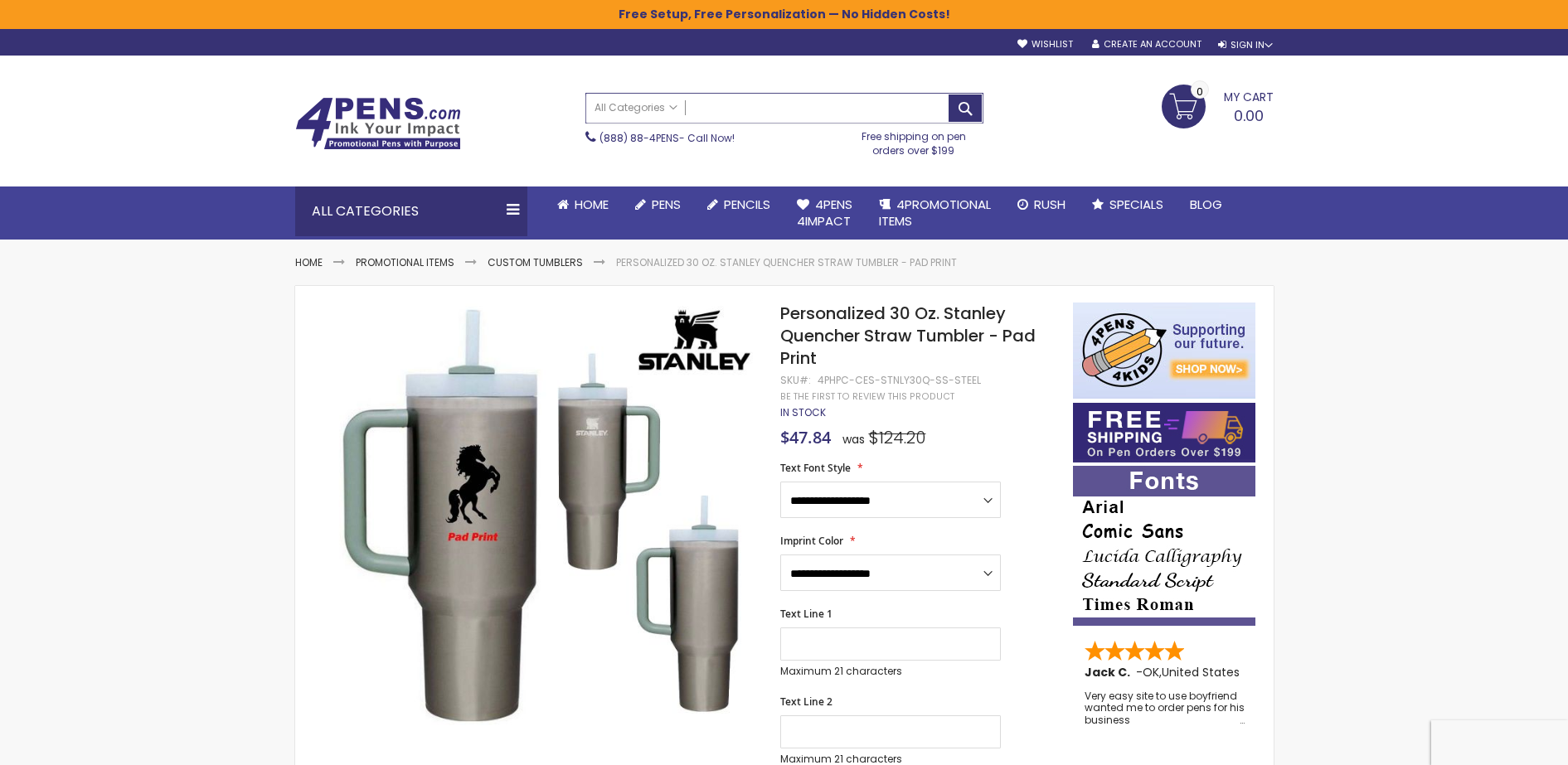 click on "Search" at bounding box center [784, 108] 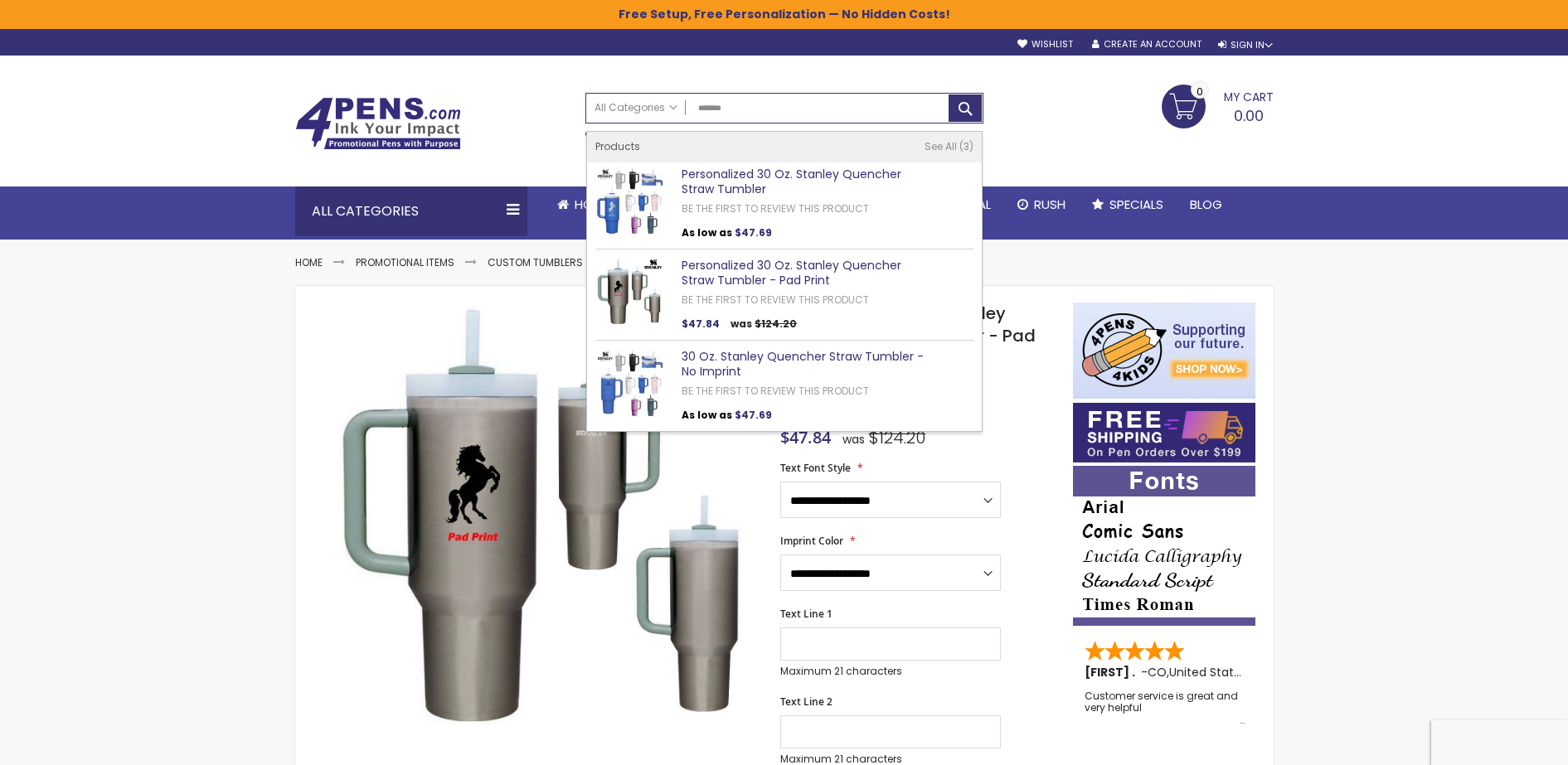 click on "Personalized 30 Oz. Stanley Quencher Straw Tumbler" at bounding box center [791, 182] 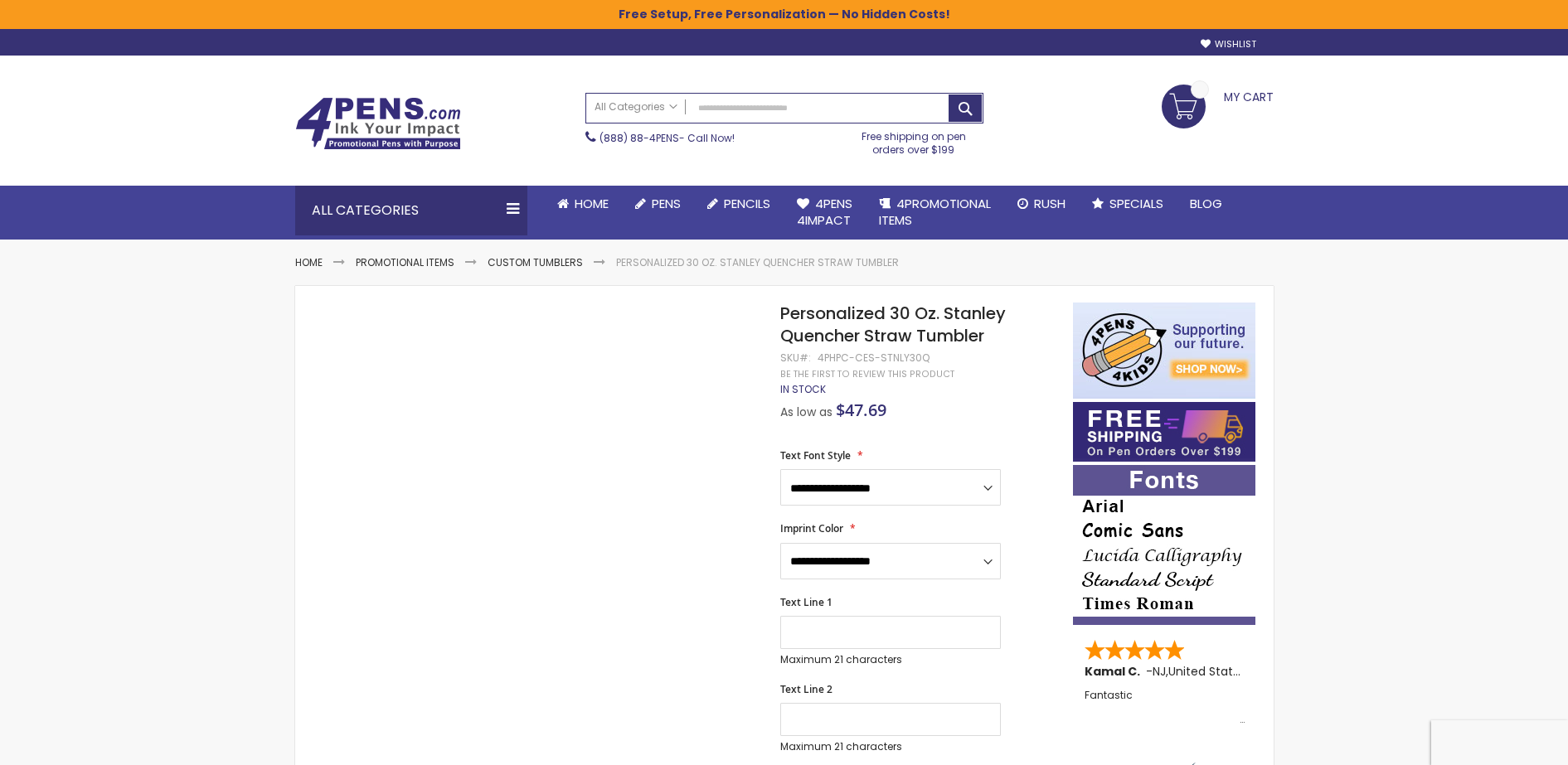 scroll, scrollTop: 0, scrollLeft: 0, axis: both 